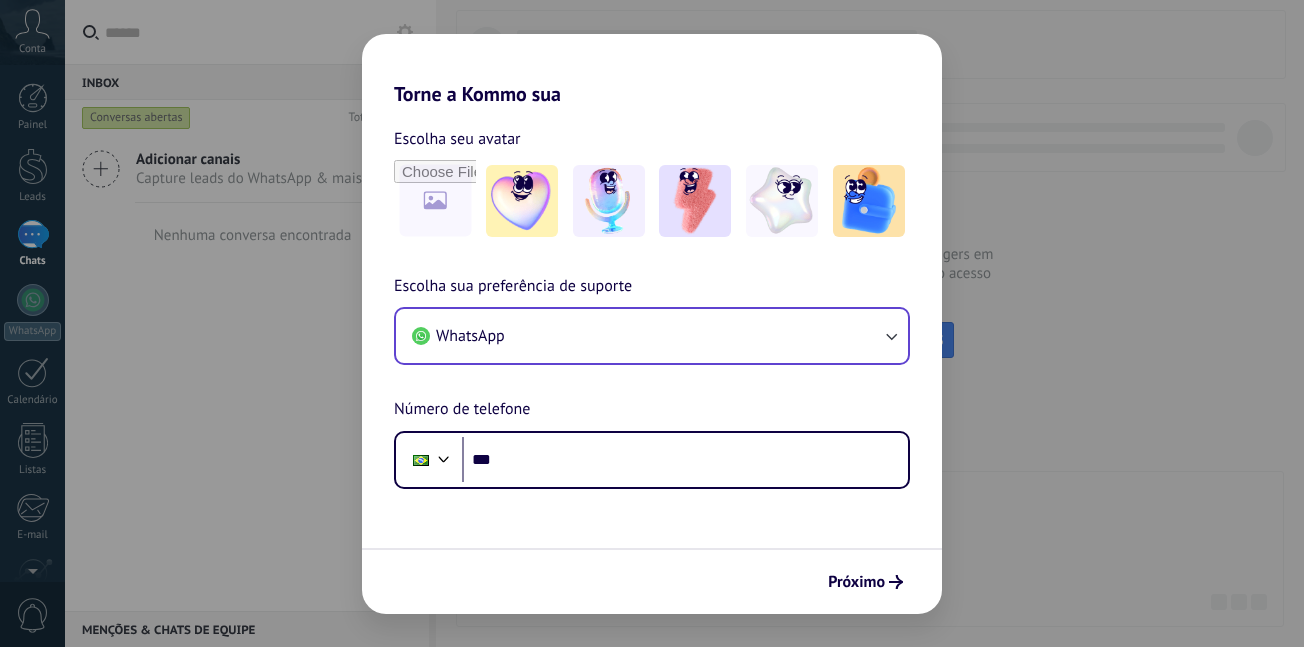 scroll, scrollTop: 0, scrollLeft: 0, axis: both 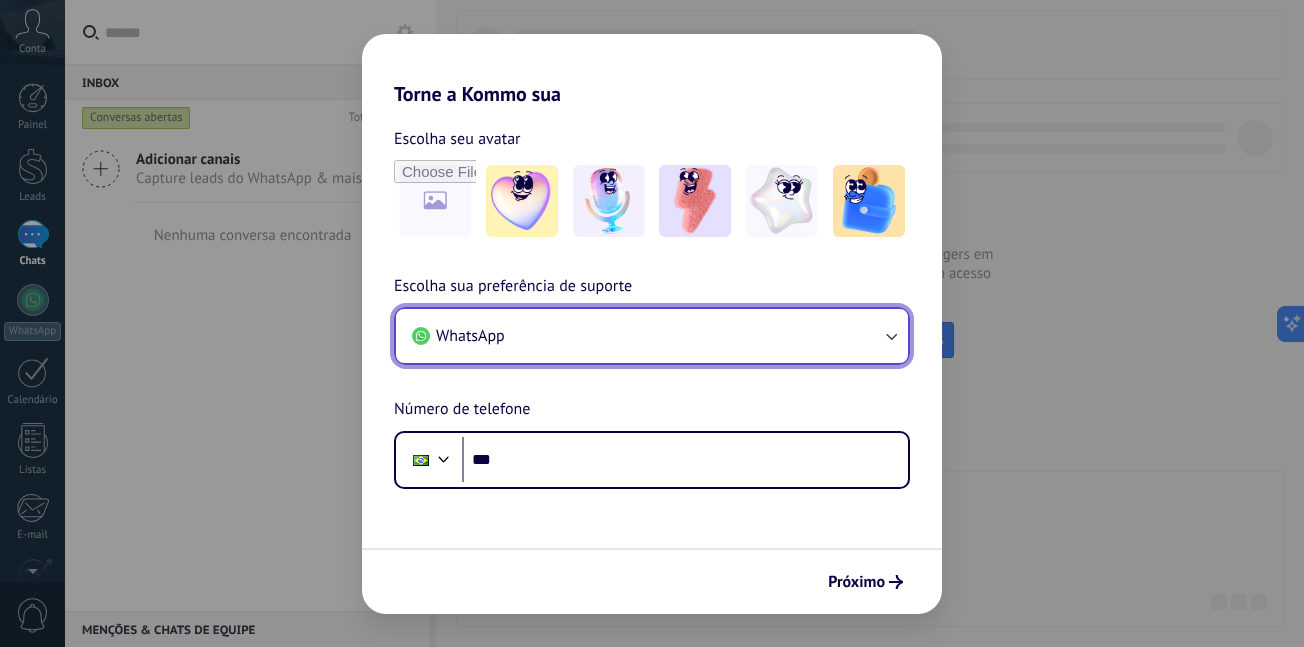 click on "WhatsApp" at bounding box center [652, 336] 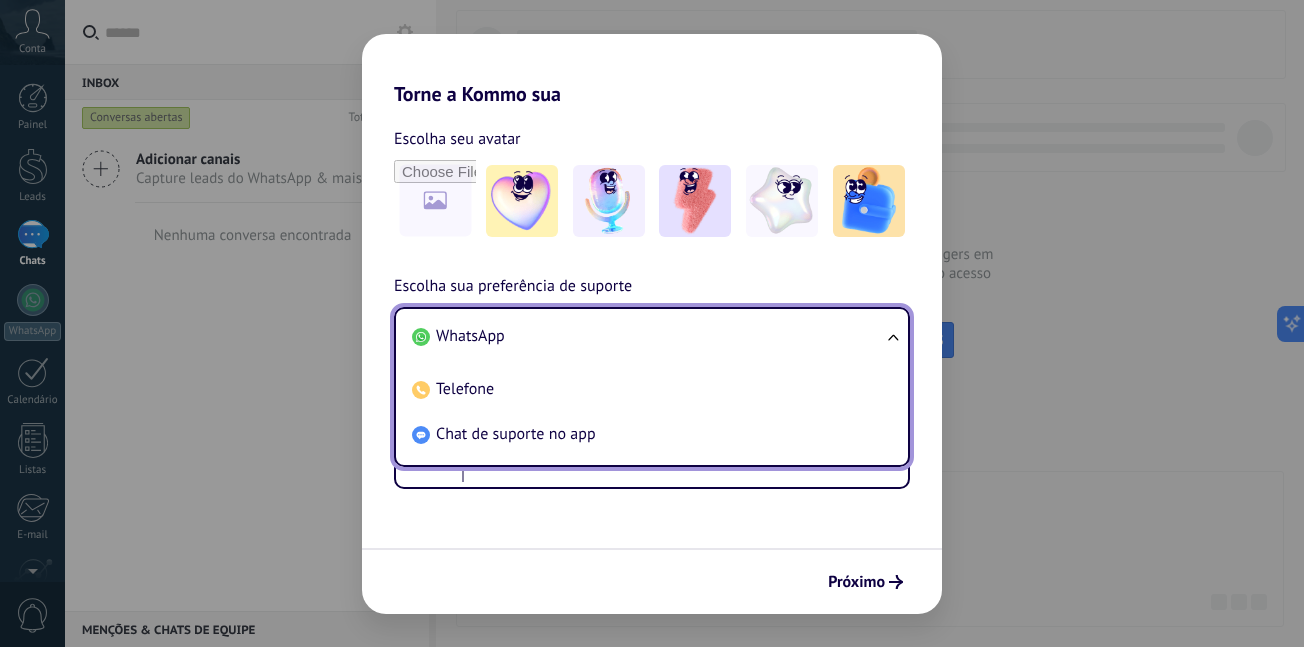 drag, startPoint x: 509, startPoint y: 342, endPoint x: 545, endPoint y: 337, distance: 36.345562 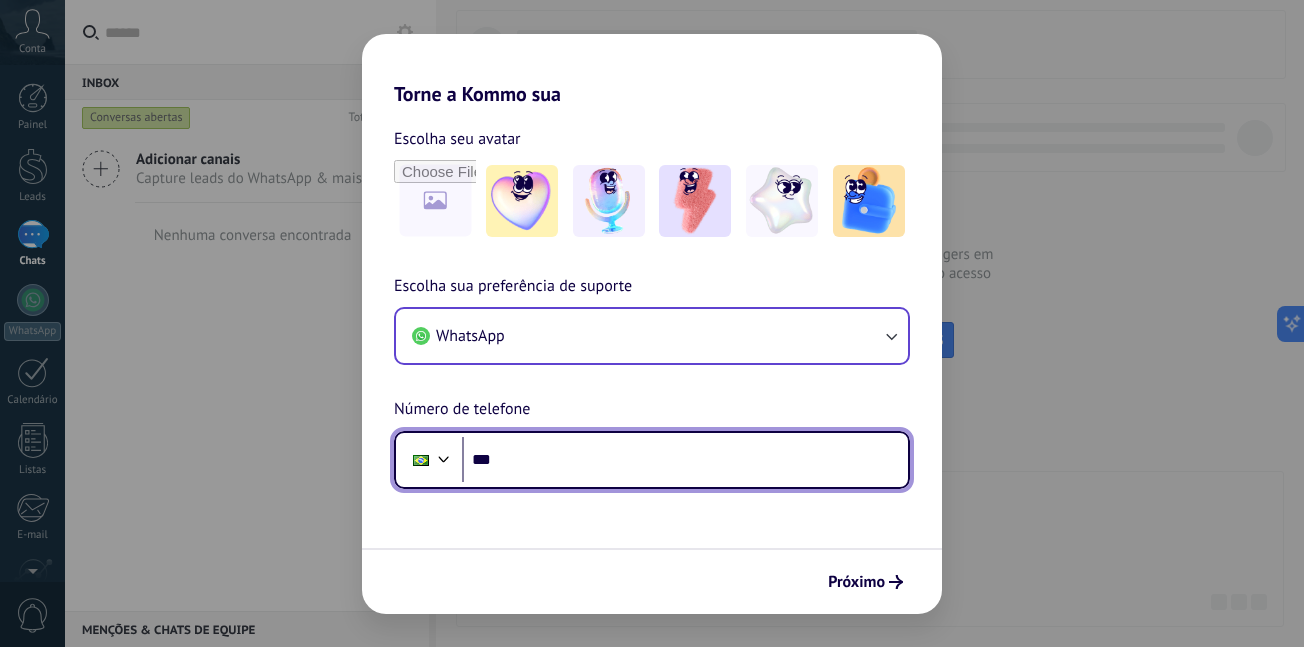 click on "***" at bounding box center [685, 460] 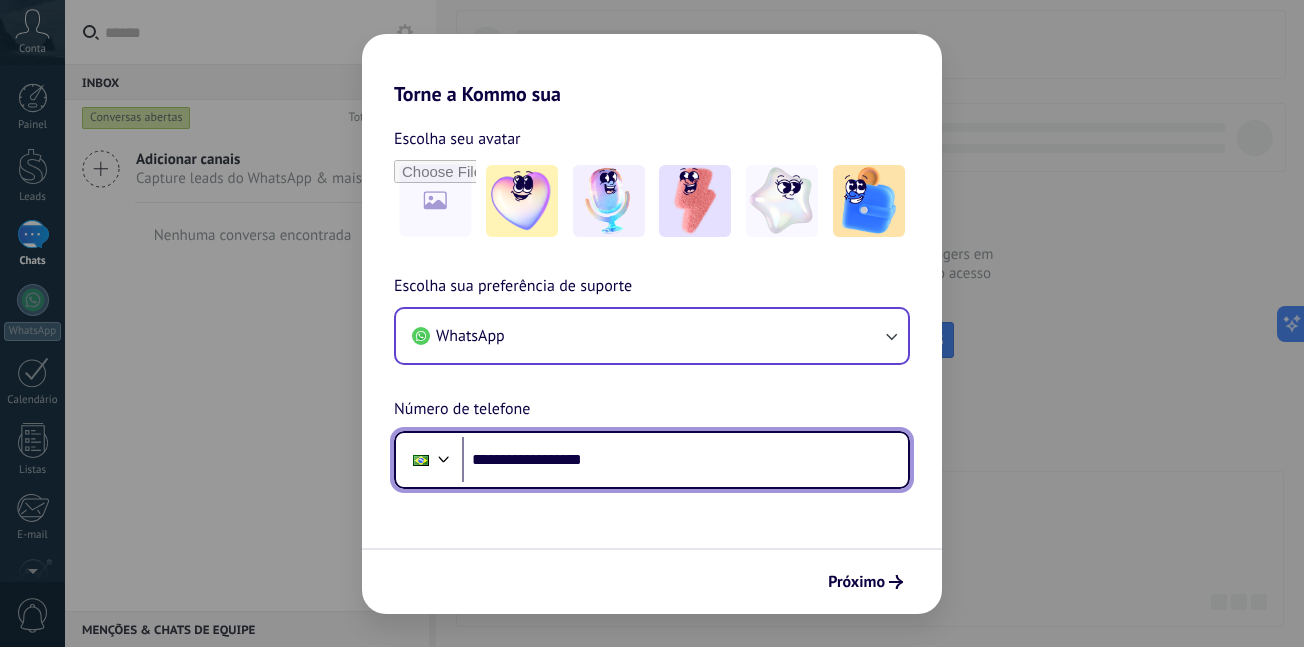 type on "**********" 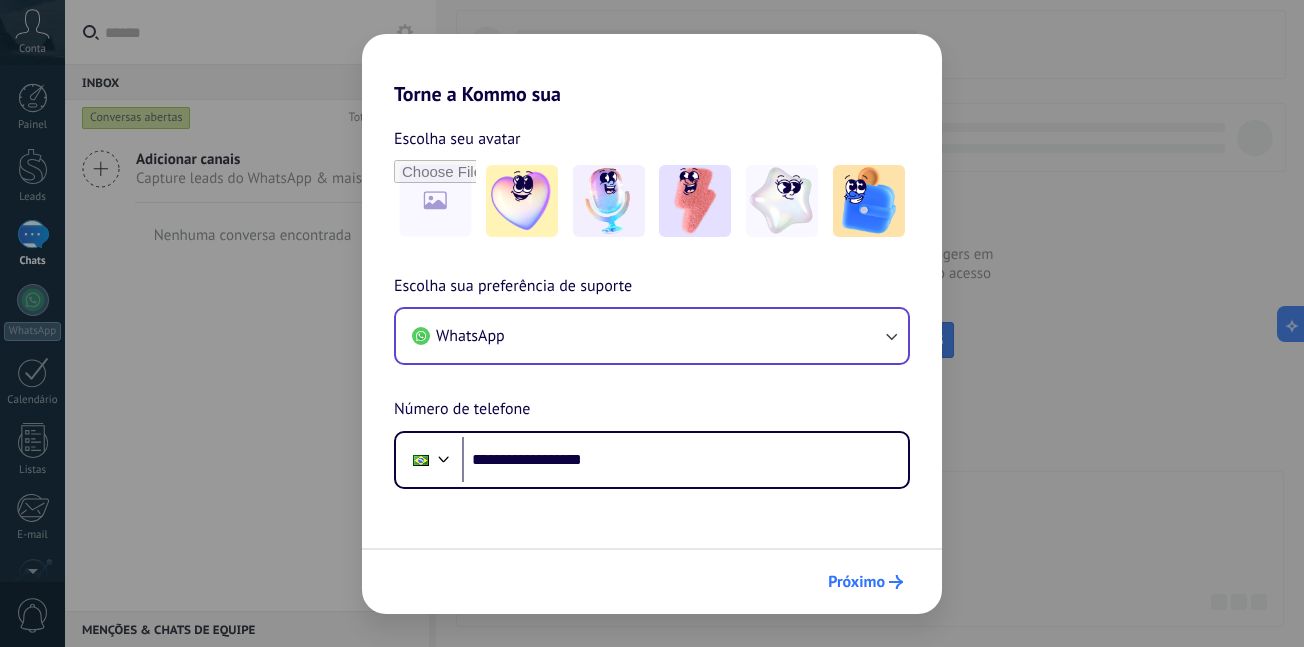 click on "Próximo" at bounding box center (856, 582) 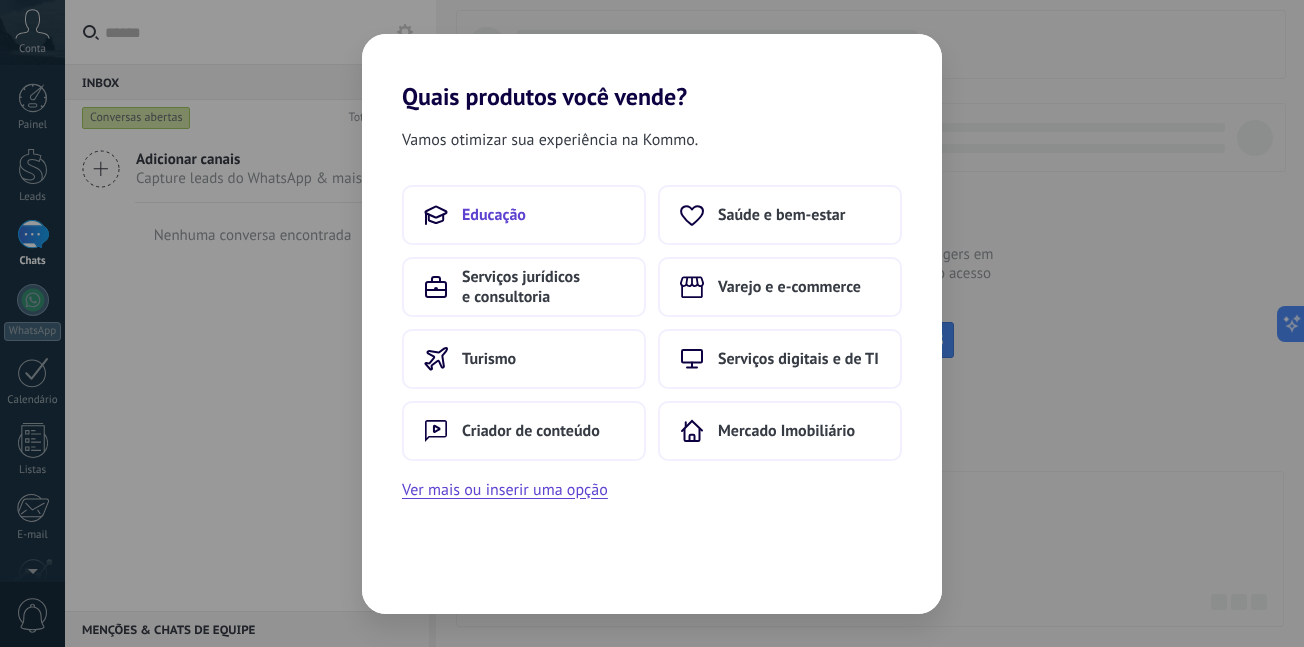click on "Educação" at bounding box center (524, 215) 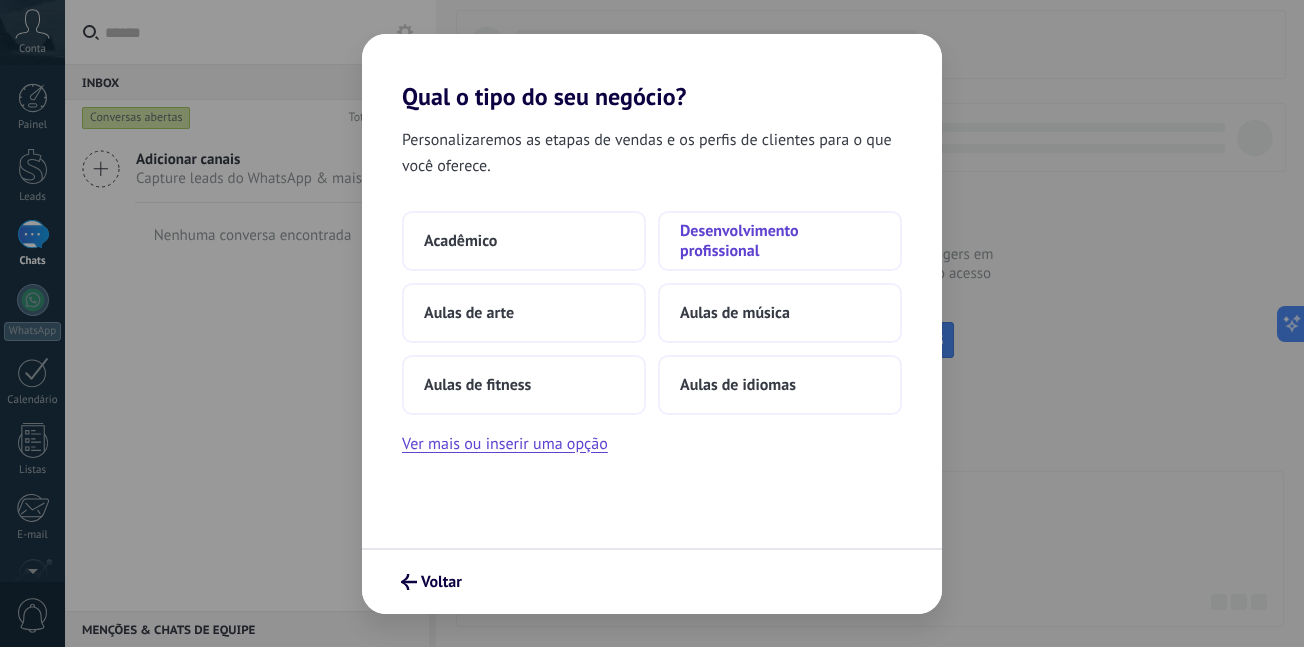 click on "Desenvolvimento profissional" at bounding box center (780, 241) 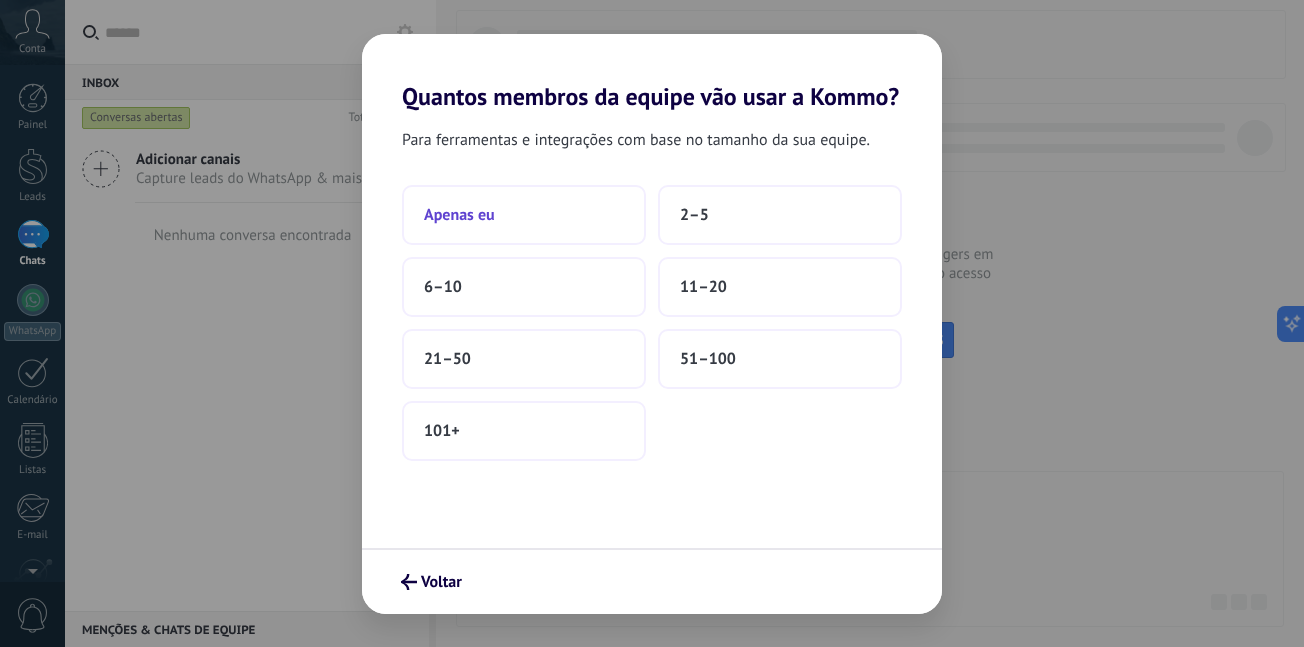 click on "Apenas eu" at bounding box center [524, 215] 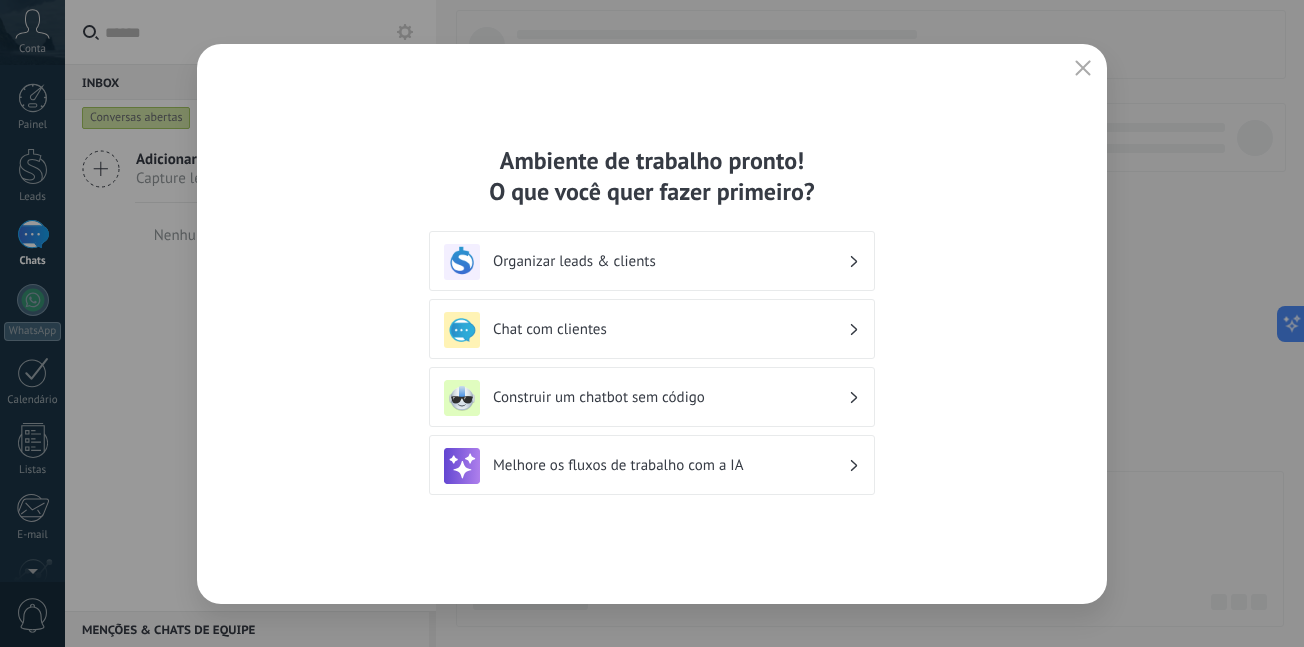 click 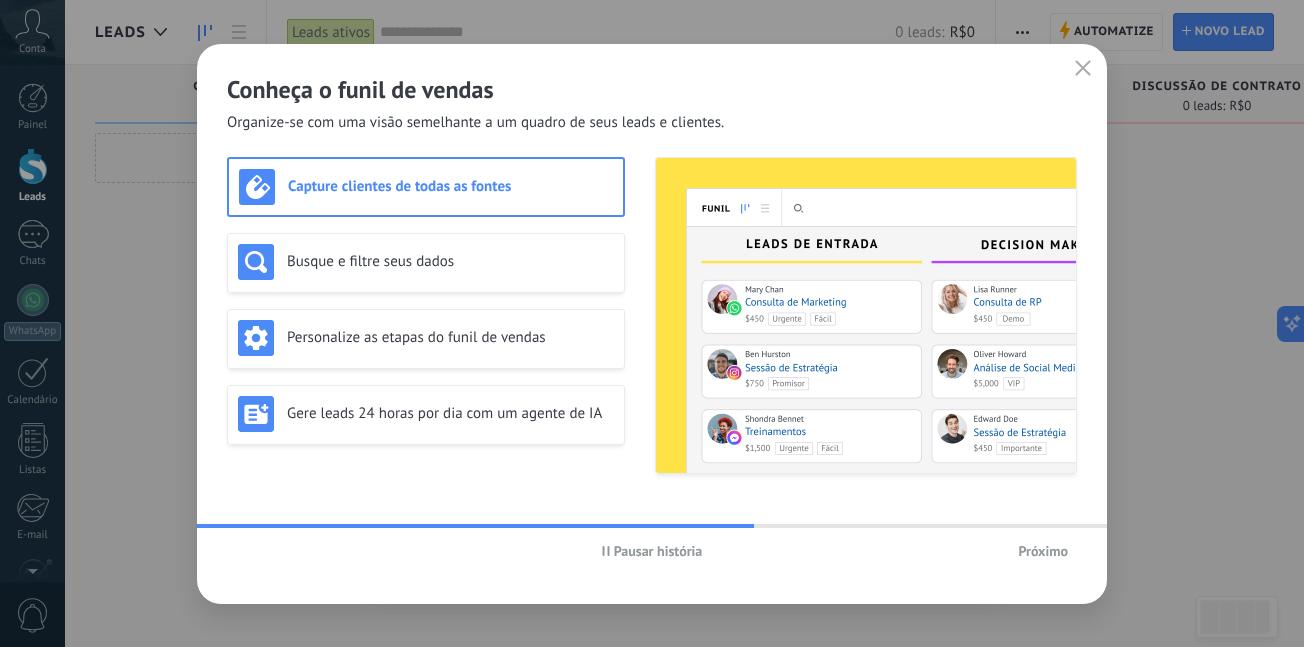 click on "Próximo" at bounding box center [1043, 551] 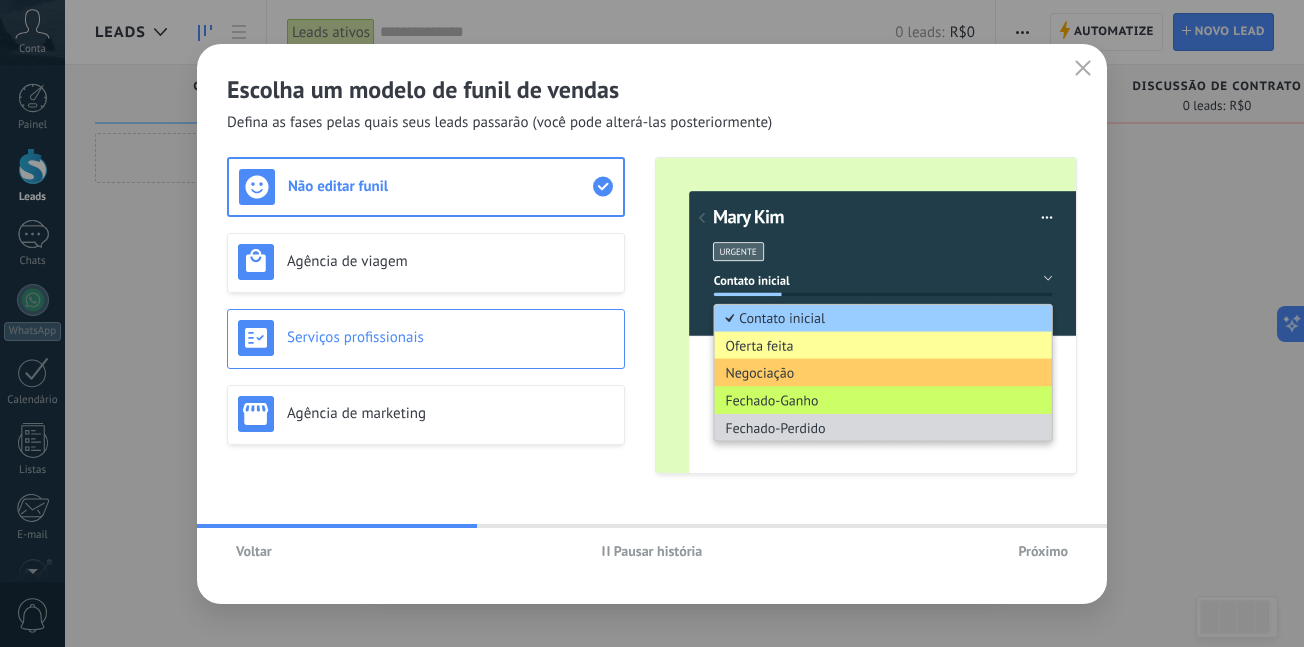 click on "Serviços profissionais" at bounding box center (450, 337) 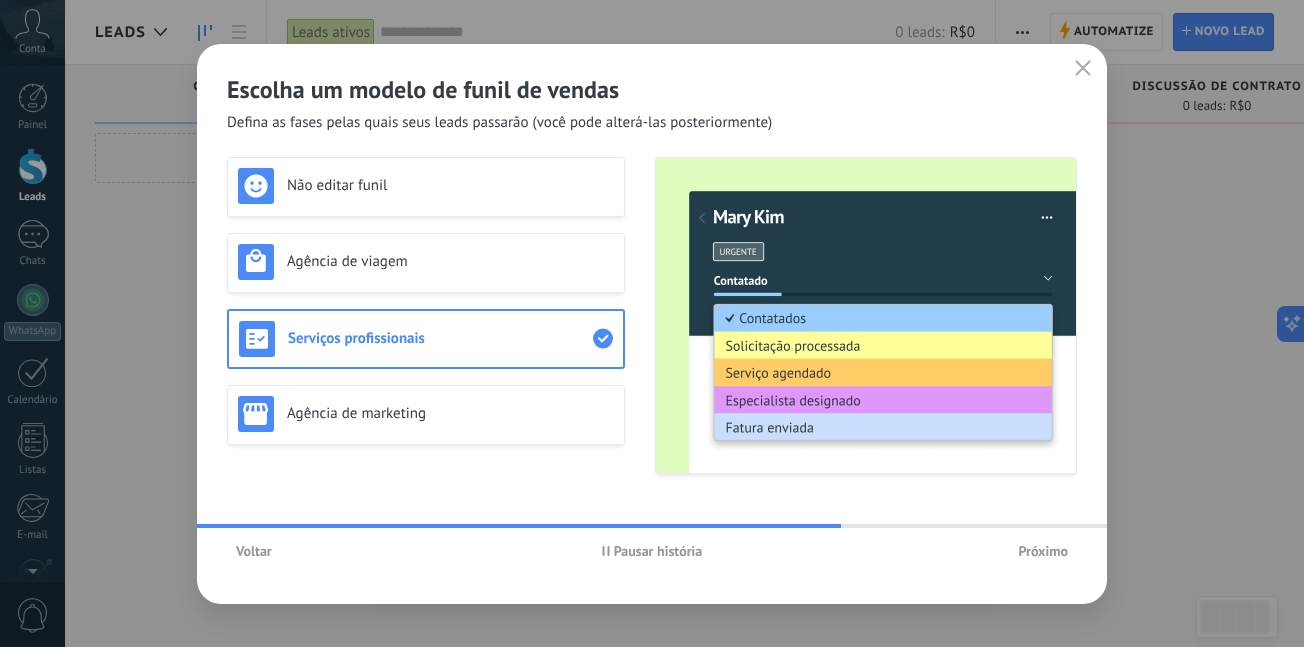 click on "Próximo" at bounding box center (1043, 551) 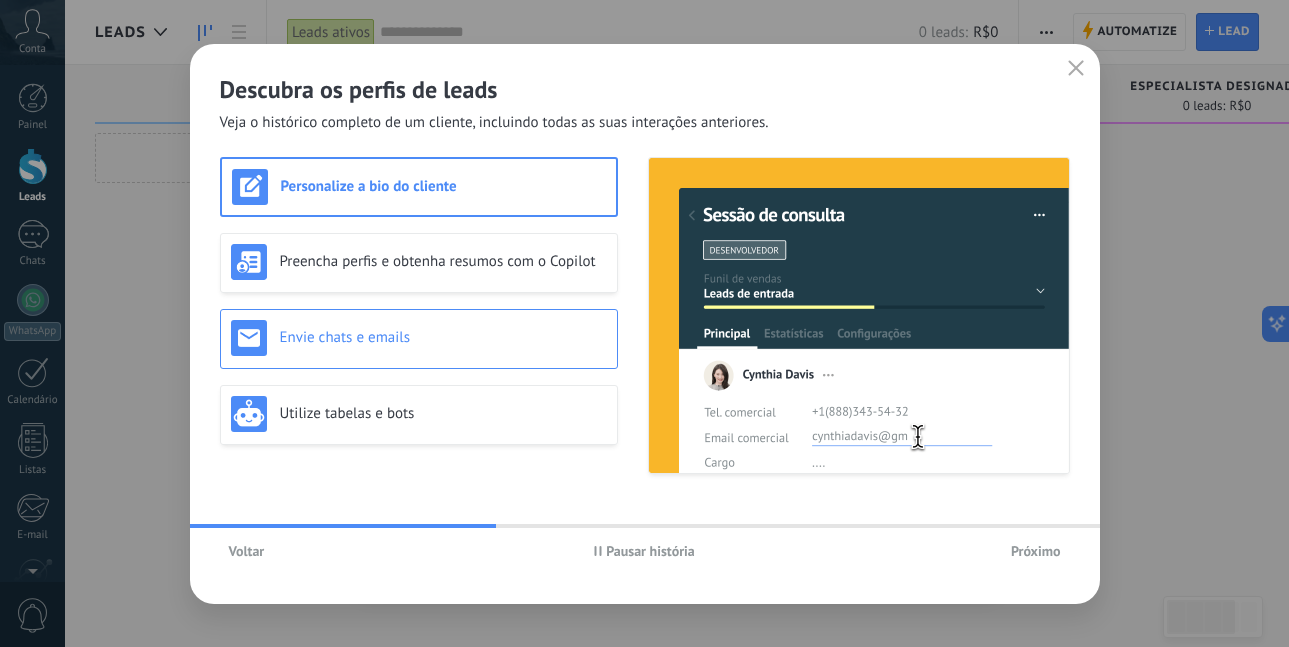 click on "Envie chats e emails" at bounding box center (443, 337) 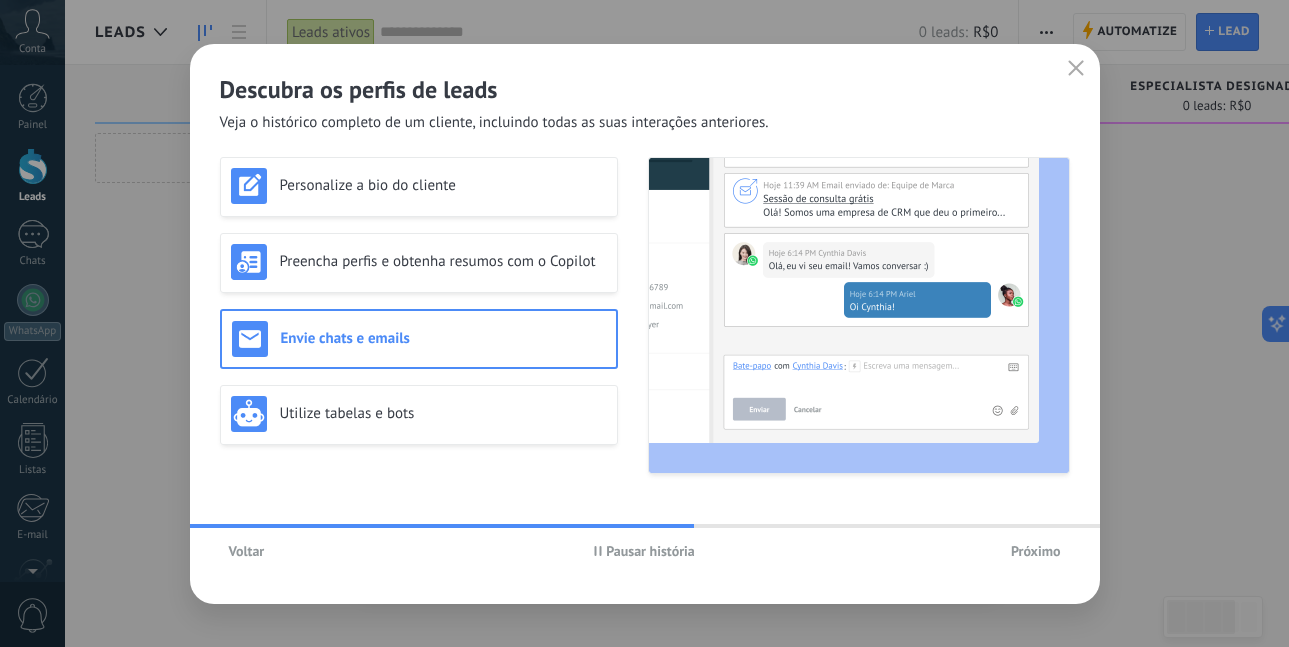 click on "Próximo" at bounding box center (1036, 551) 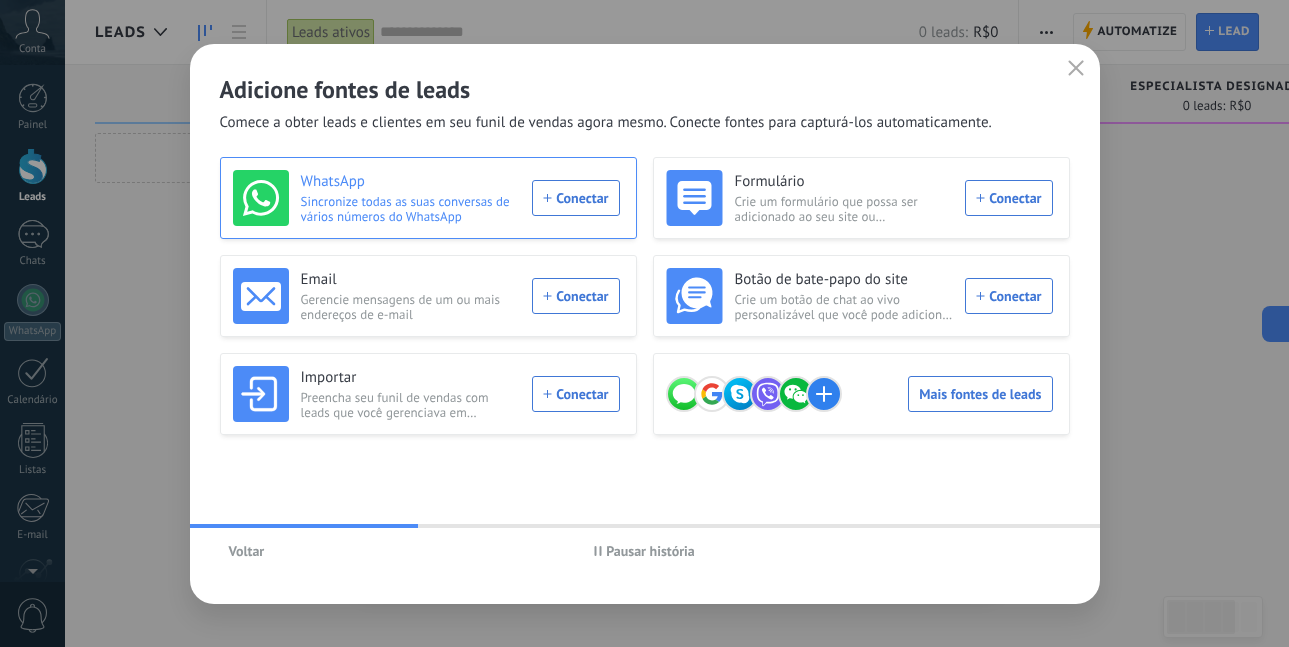click on "WhatsApp Sincronize todas as suas conversas de vários números do WhatsApp Conectar" at bounding box center [426, 198] 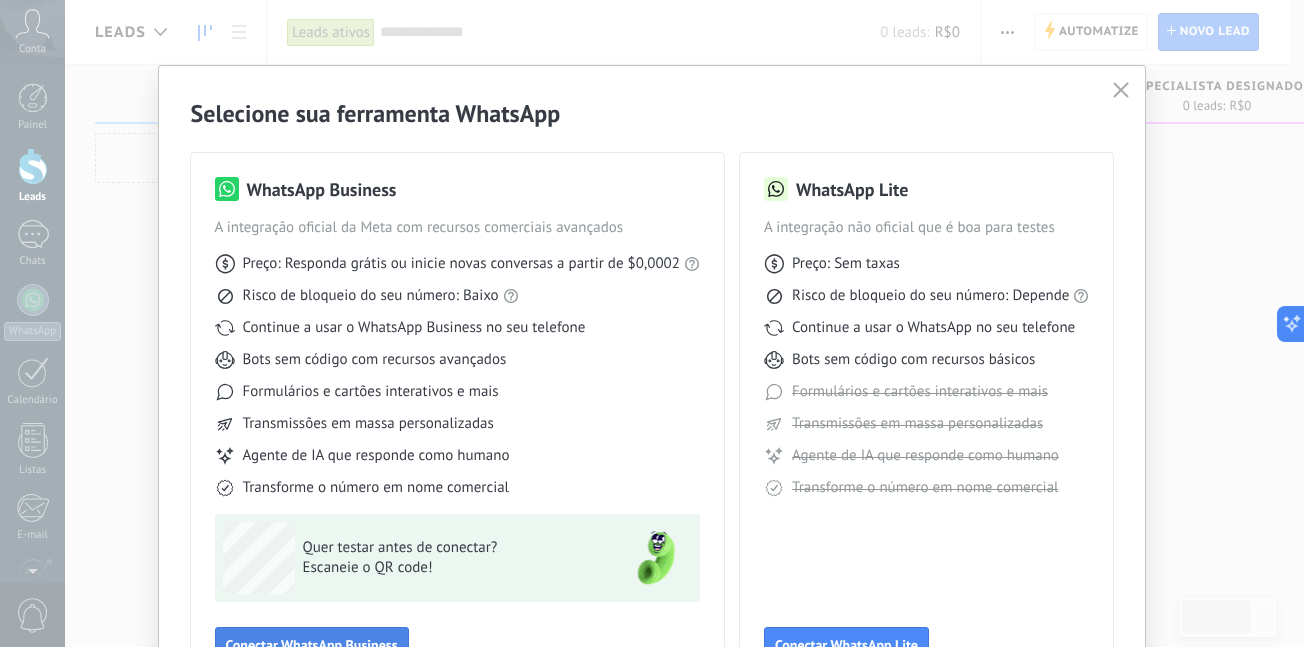 click on "Conectar WhatsApp Business" at bounding box center (312, 645) 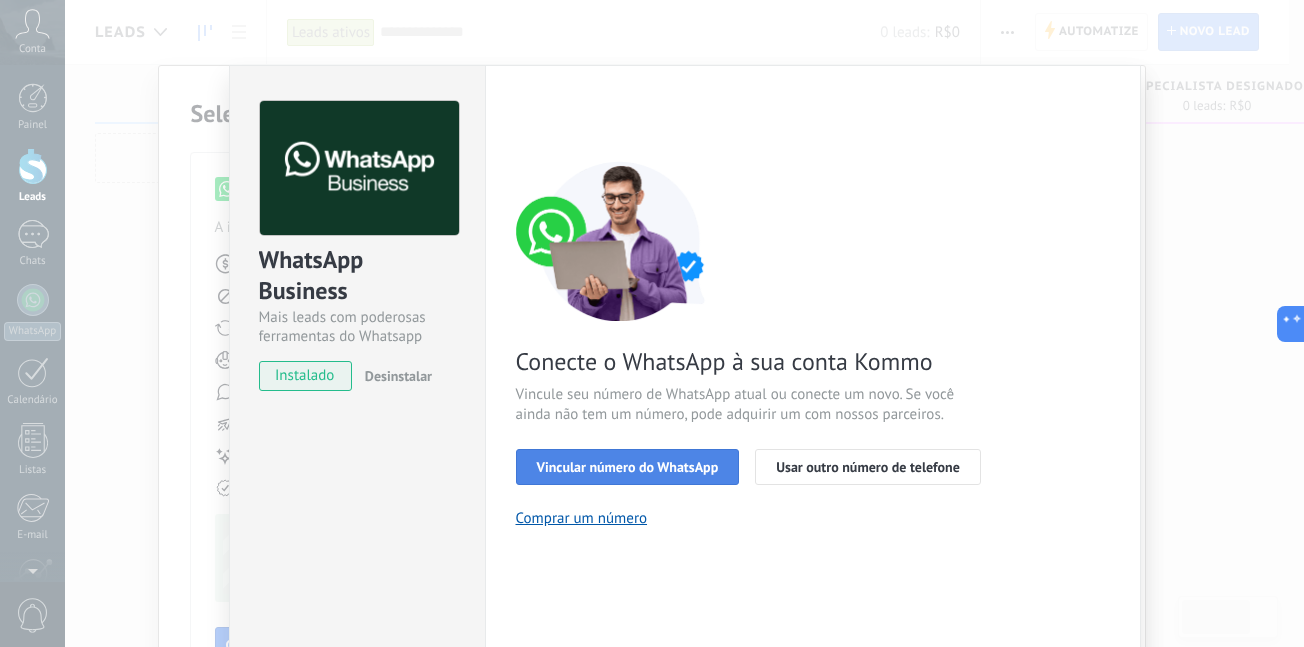 click on "Vincular número do WhatsApp" at bounding box center (628, 467) 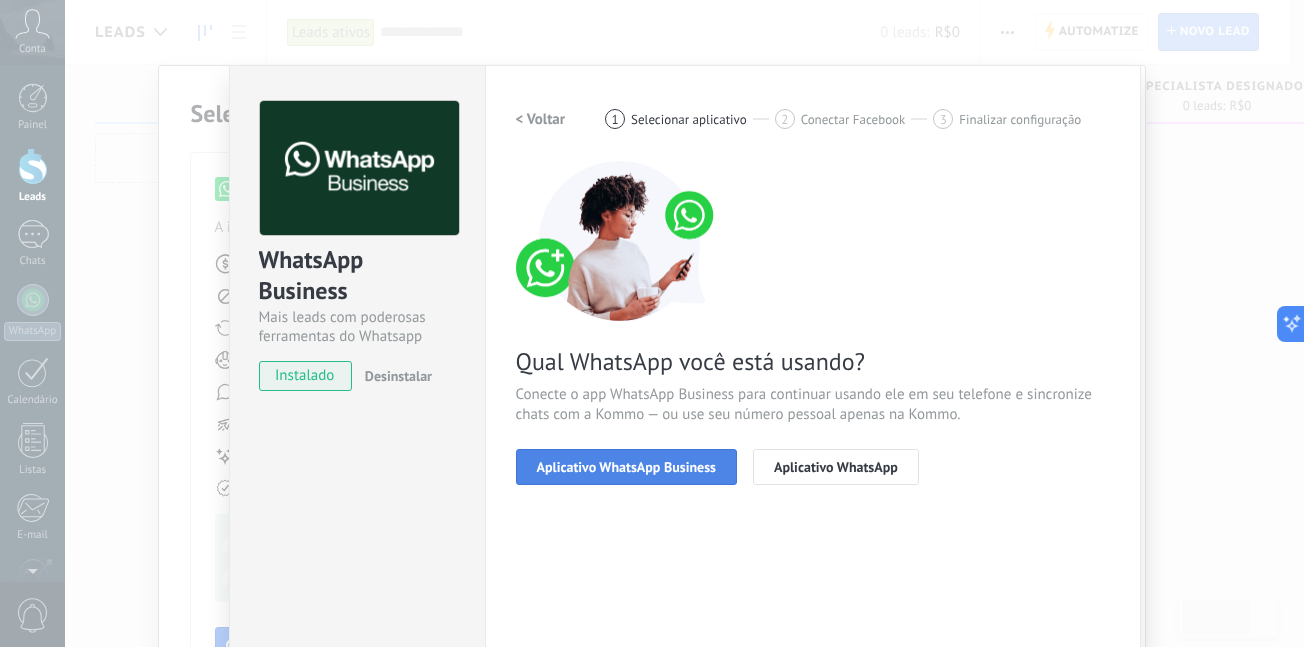 click on "Aplicativo WhatsApp Business" at bounding box center (626, 467) 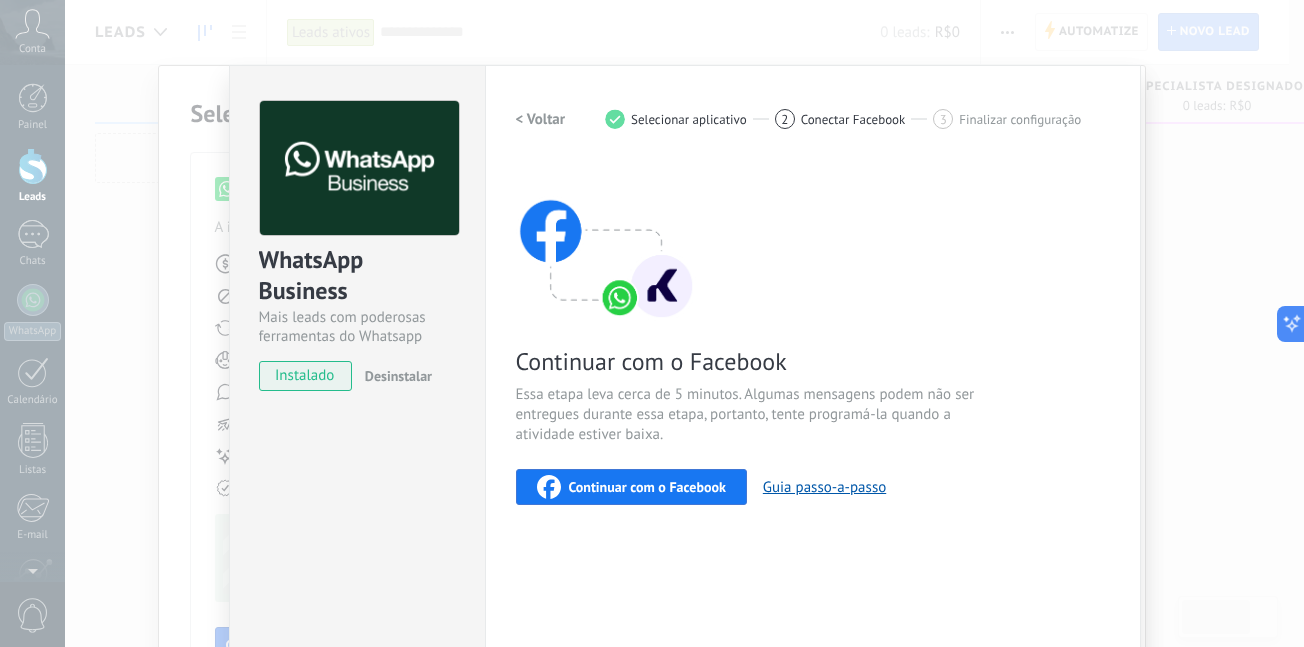 click on "Continuar com o Facebook" at bounding box center [647, 487] 